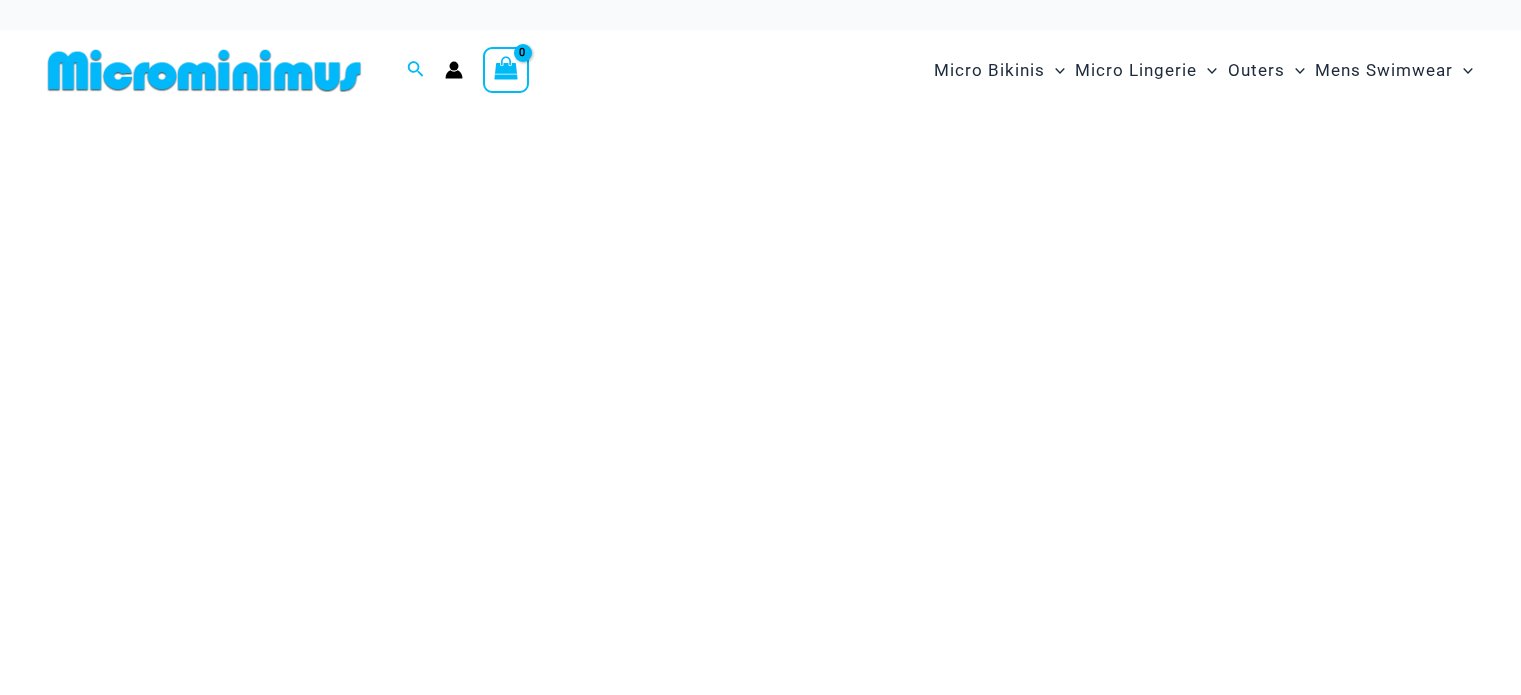scroll, scrollTop: 0, scrollLeft: 0, axis: both 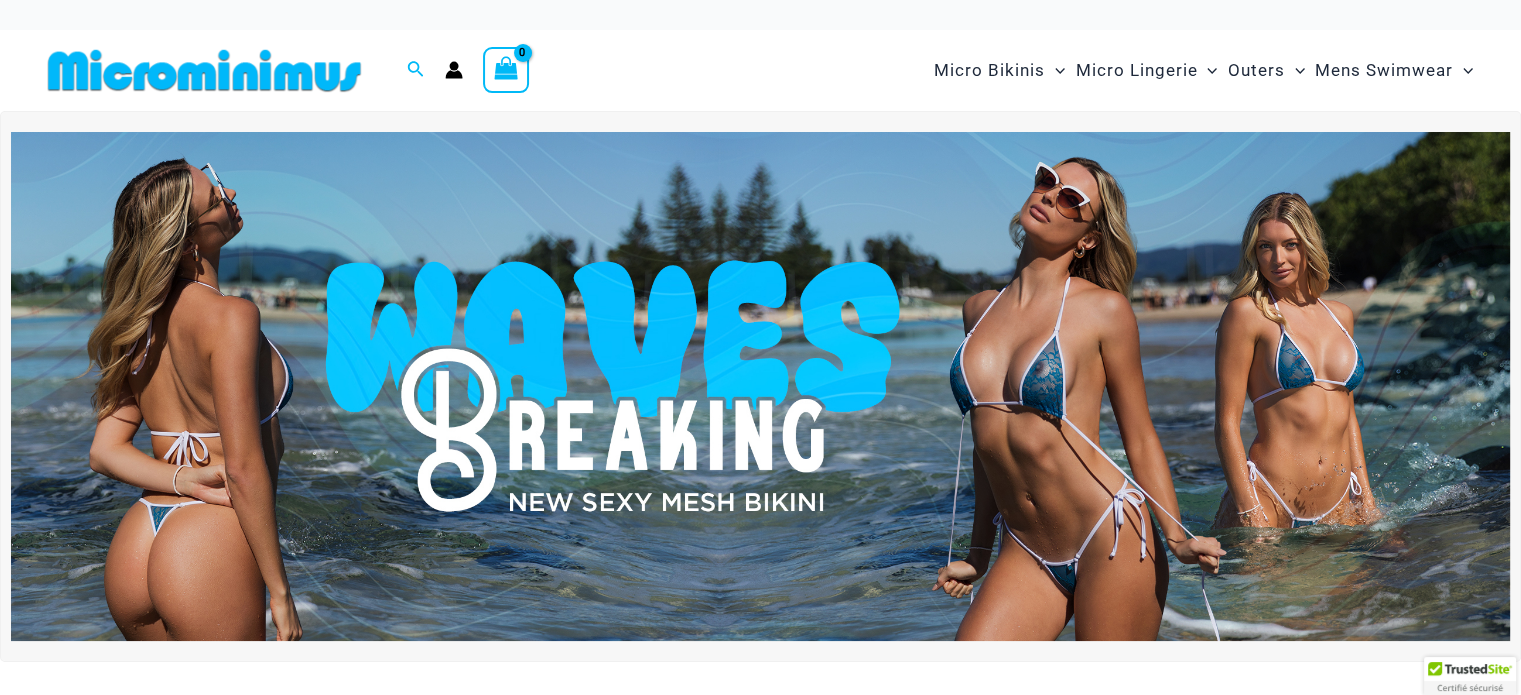 type on "**********" 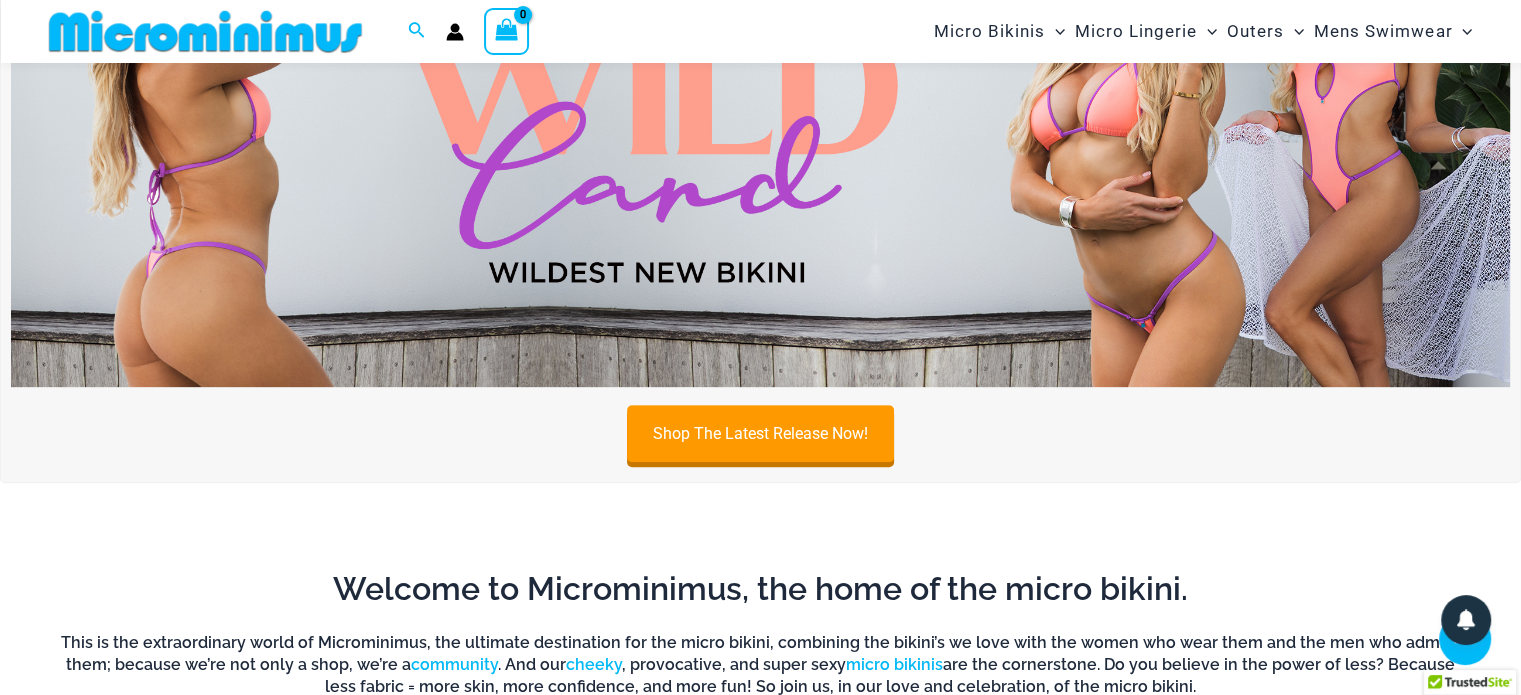 scroll, scrollTop: 1382, scrollLeft: 0, axis: vertical 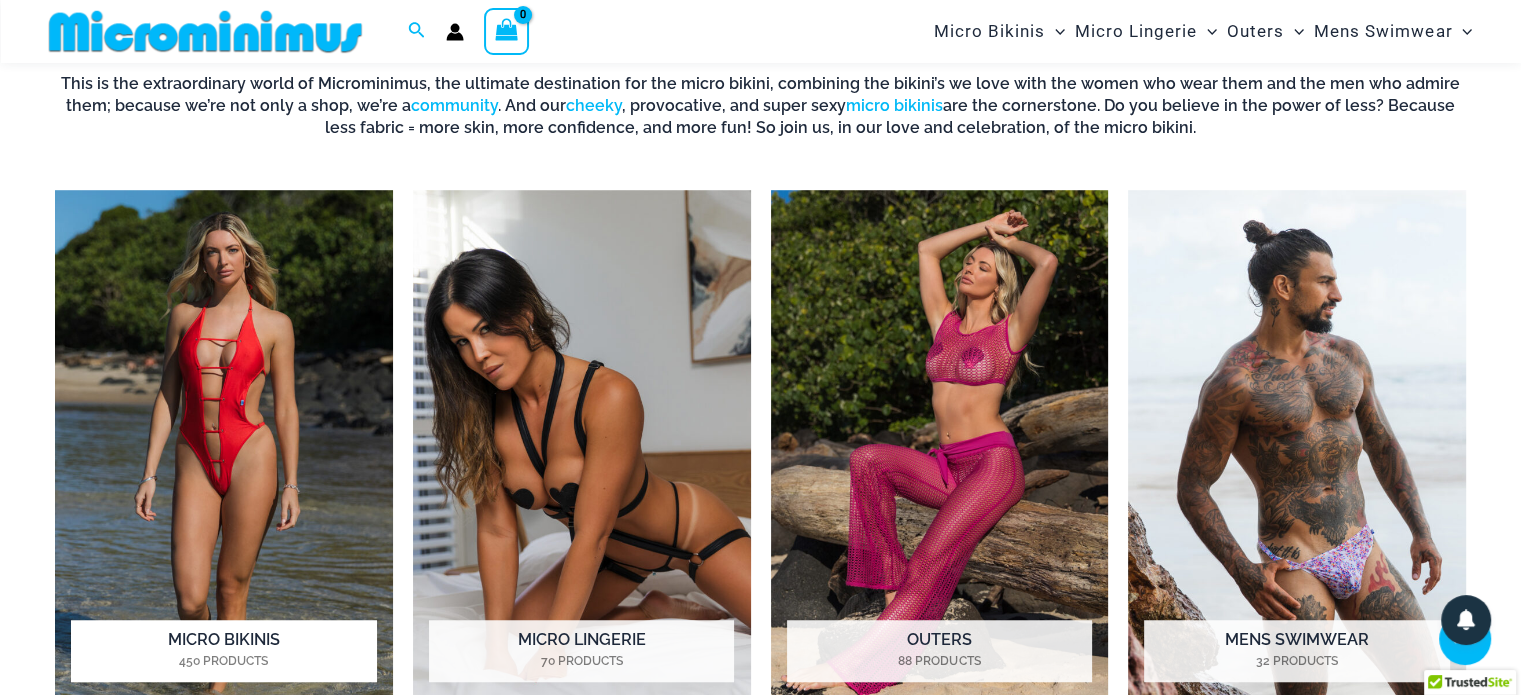 click at bounding box center (224, 450) 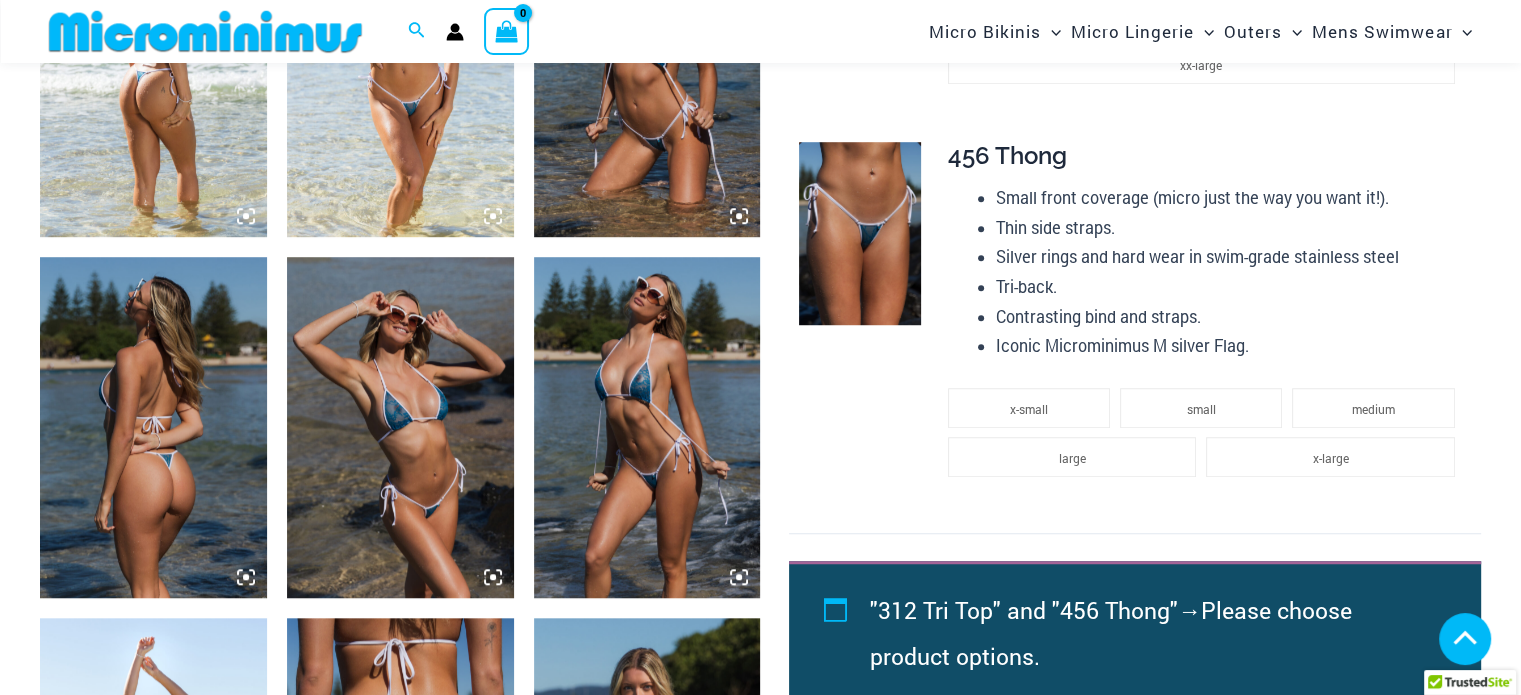 scroll, scrollTop: 1394, scrollLeft: 0, axis: vertical 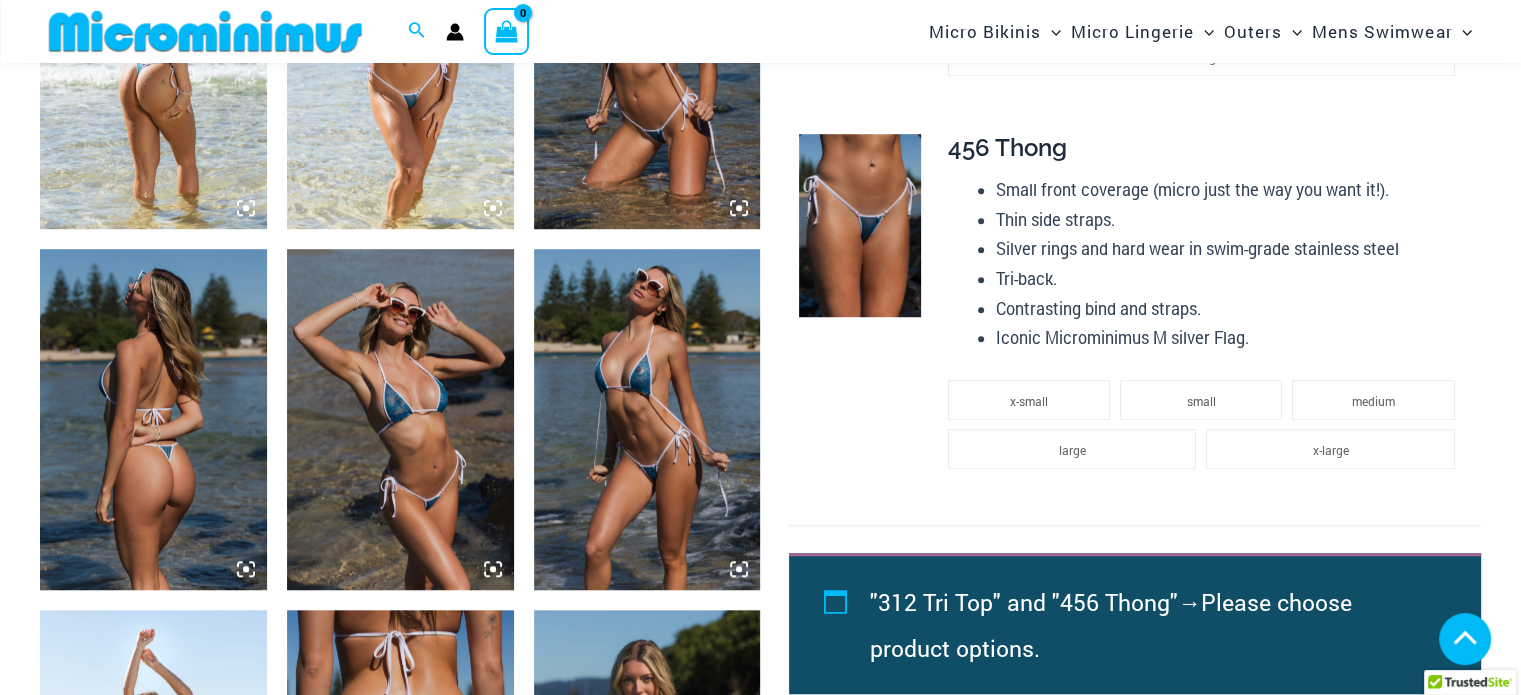 type on "**********" 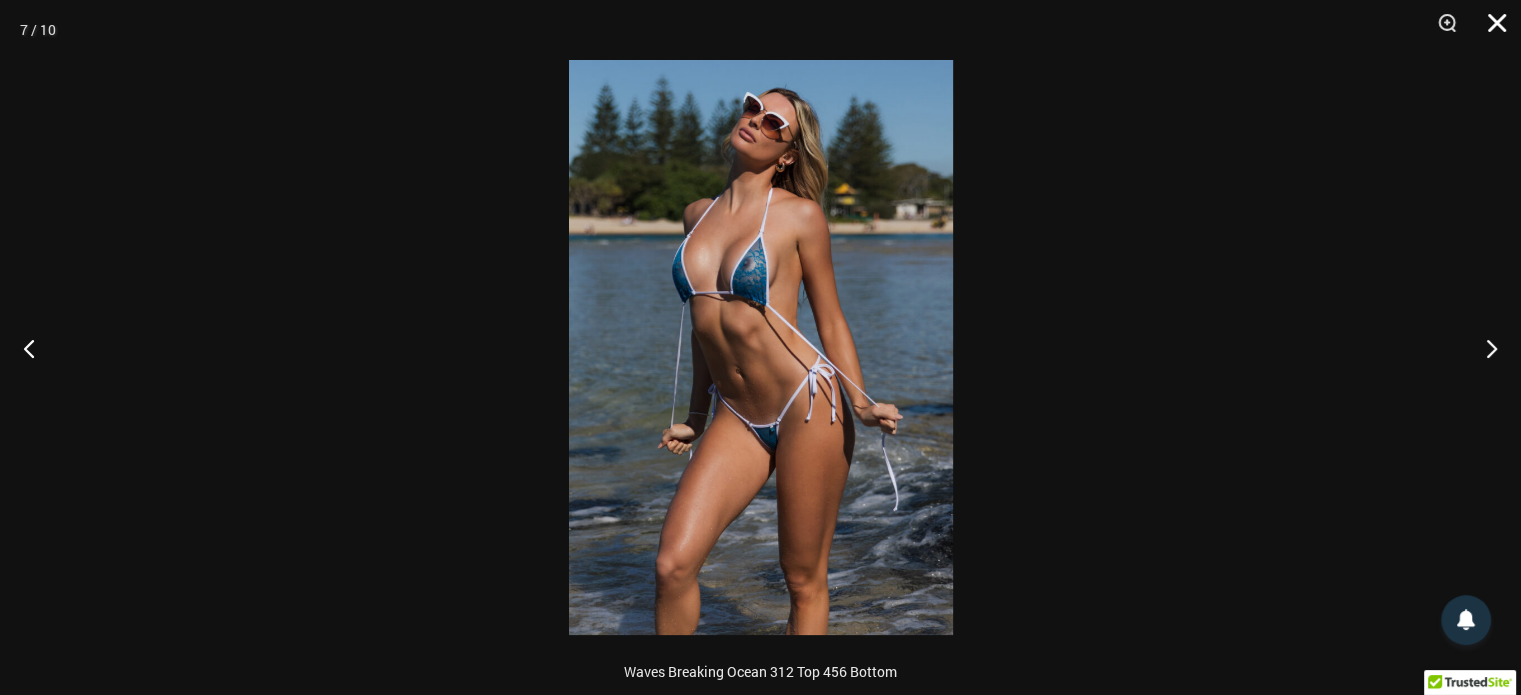 click at bounding box center (1490, 30) 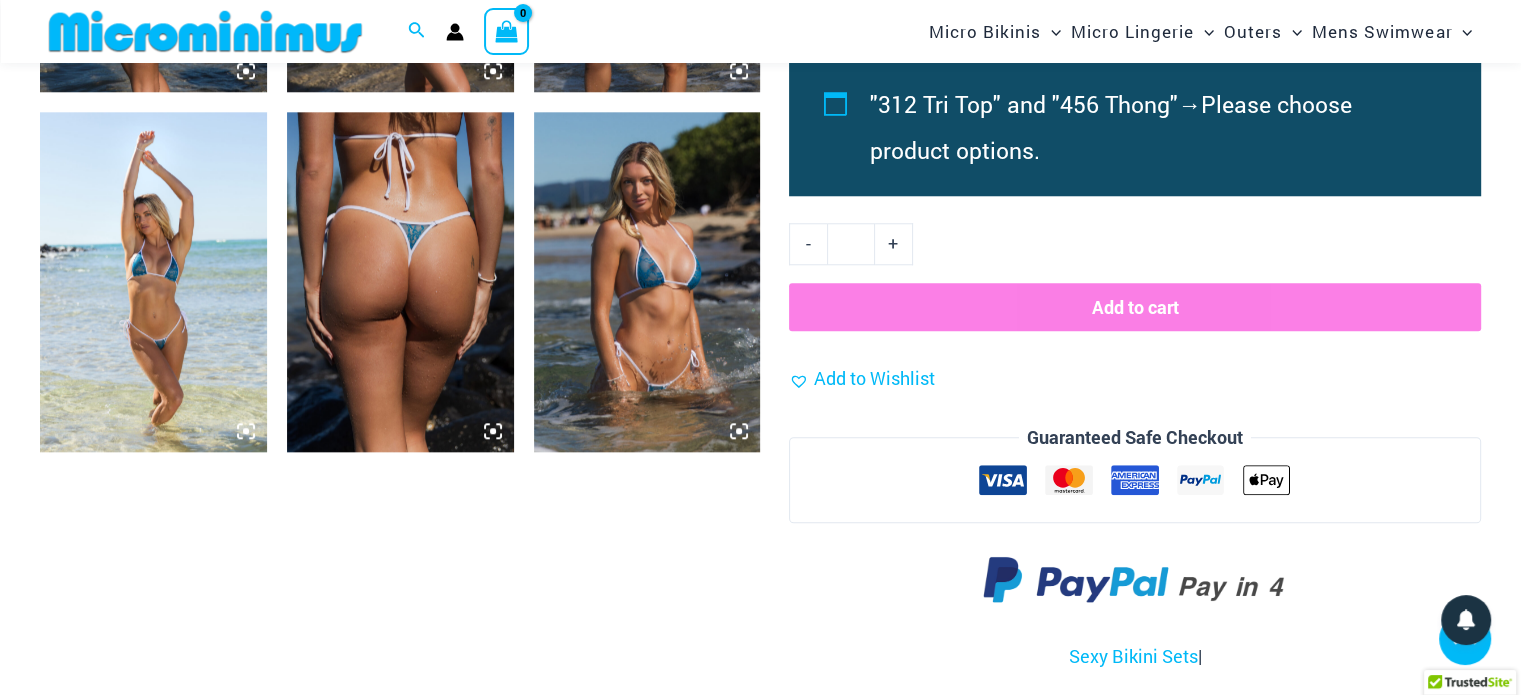 scroll, scrollTop: 1894, scrollLeft: 0, axis: vertical 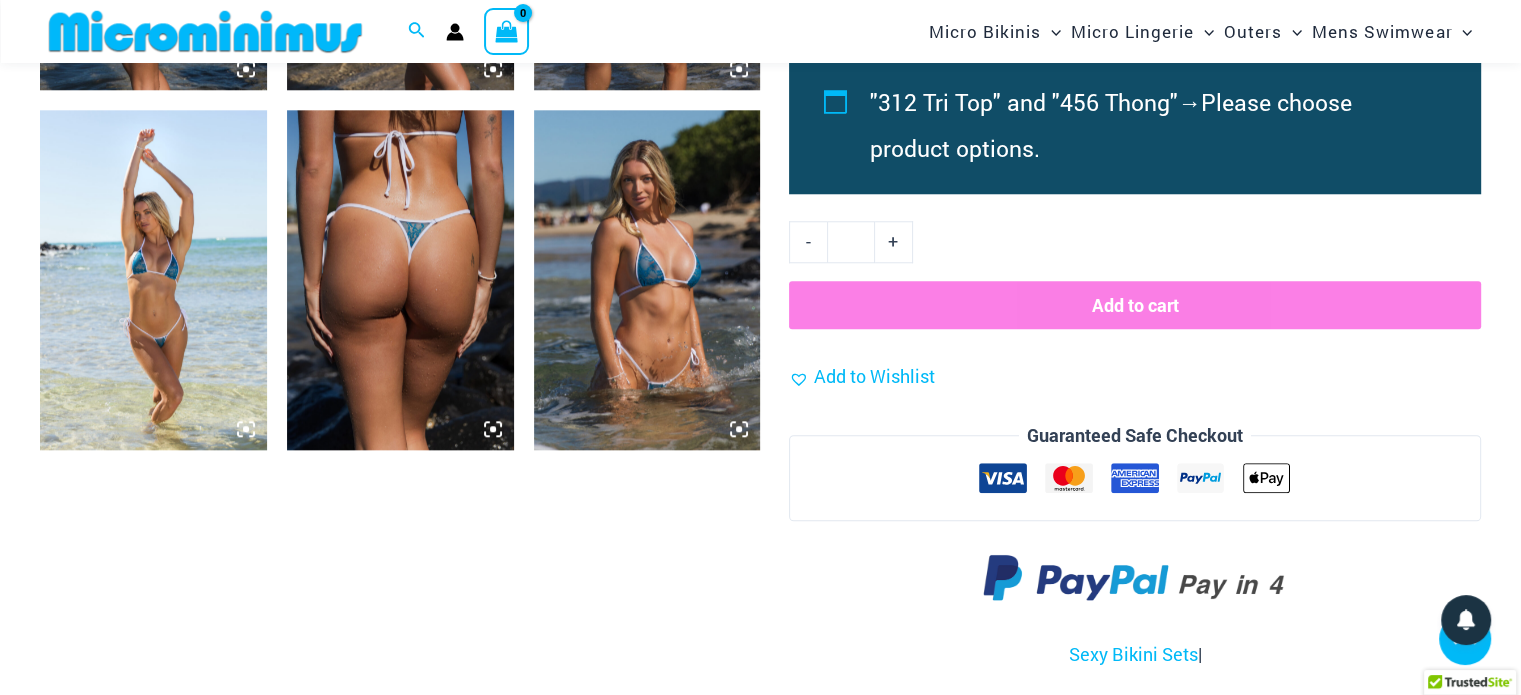 click at bounding box center [647, 280] 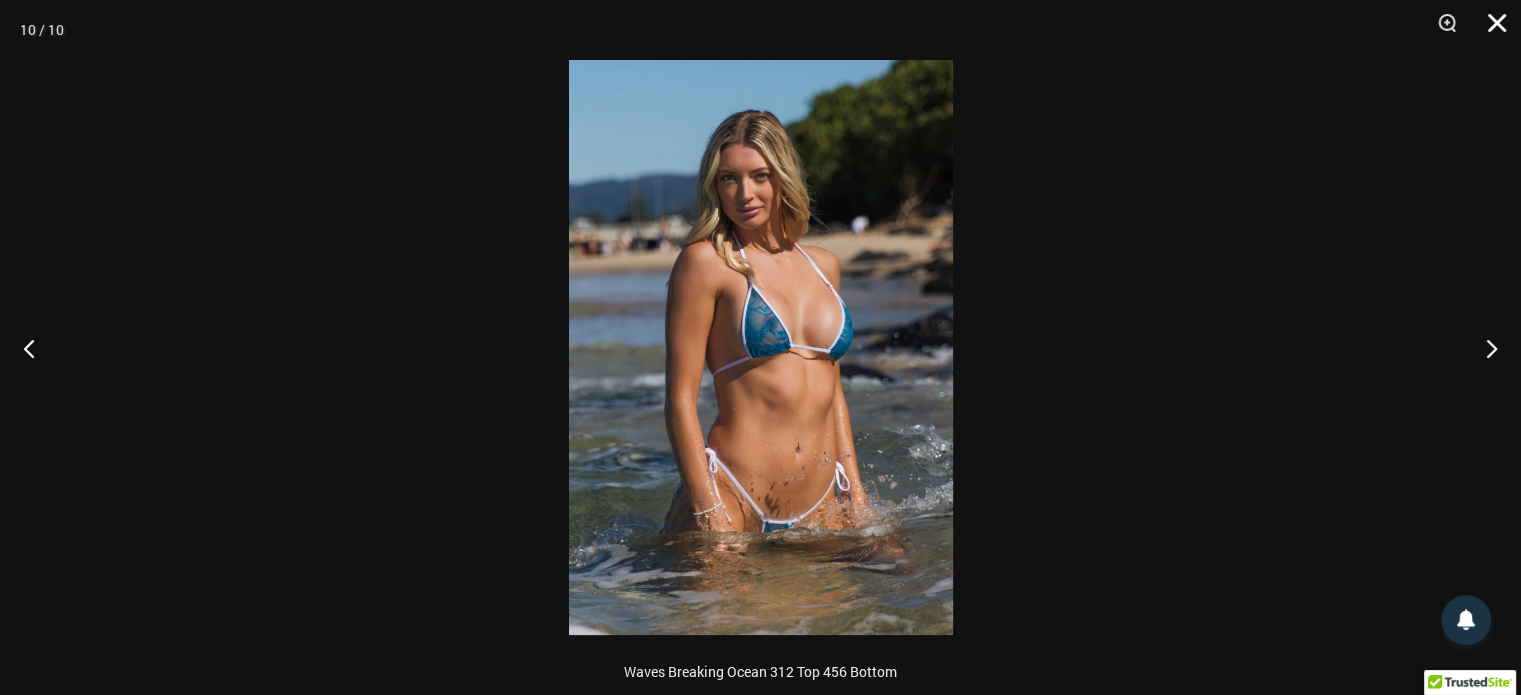click at bounding box center (1490, 30) 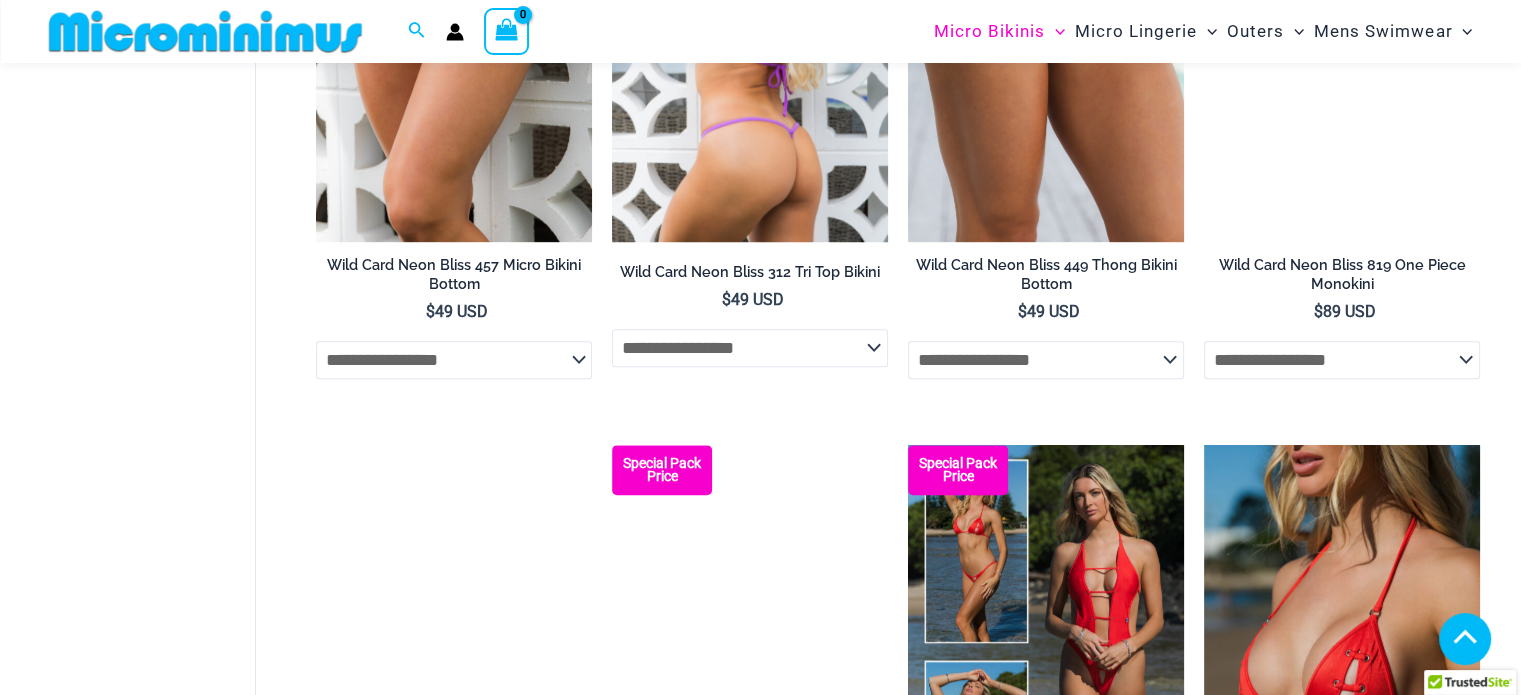 scroll, scrollTop: 900, scrollLeft: 0, axis: vertical 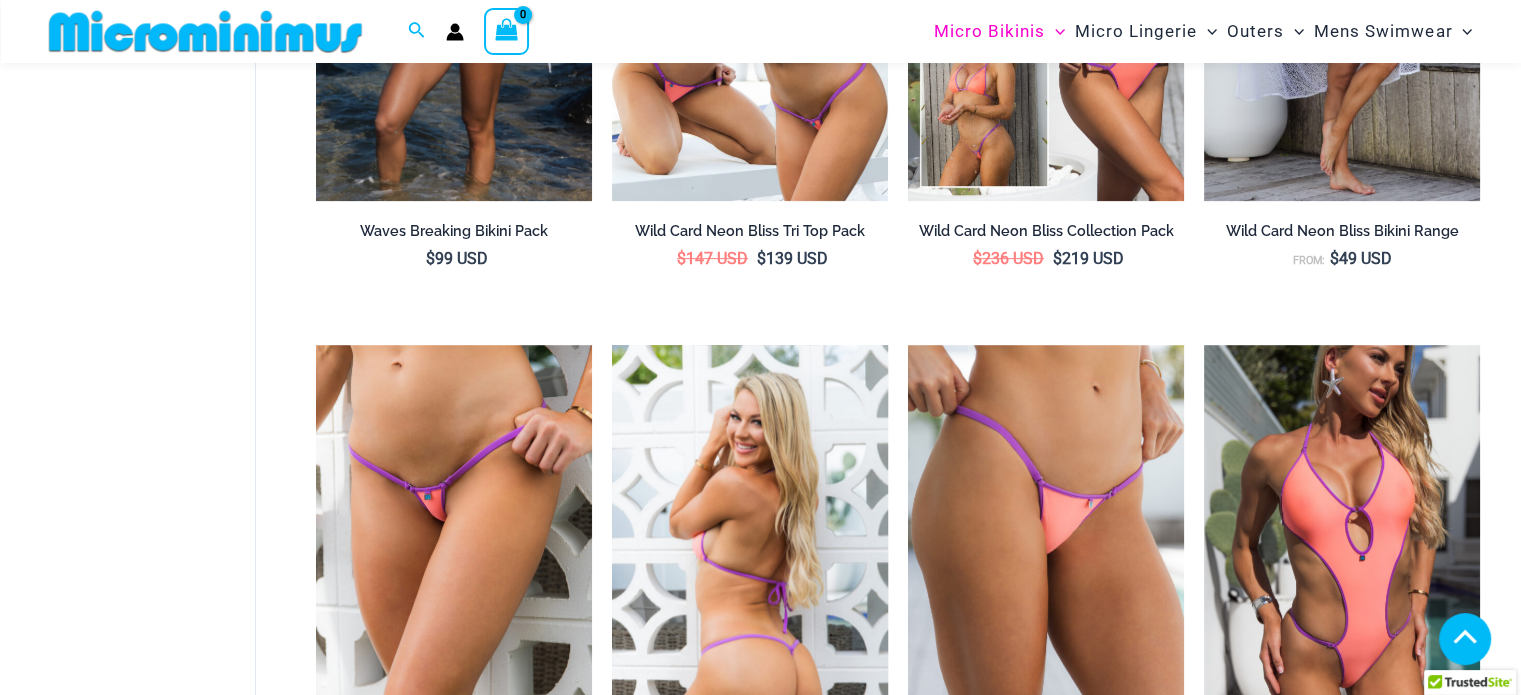 type on "**********" 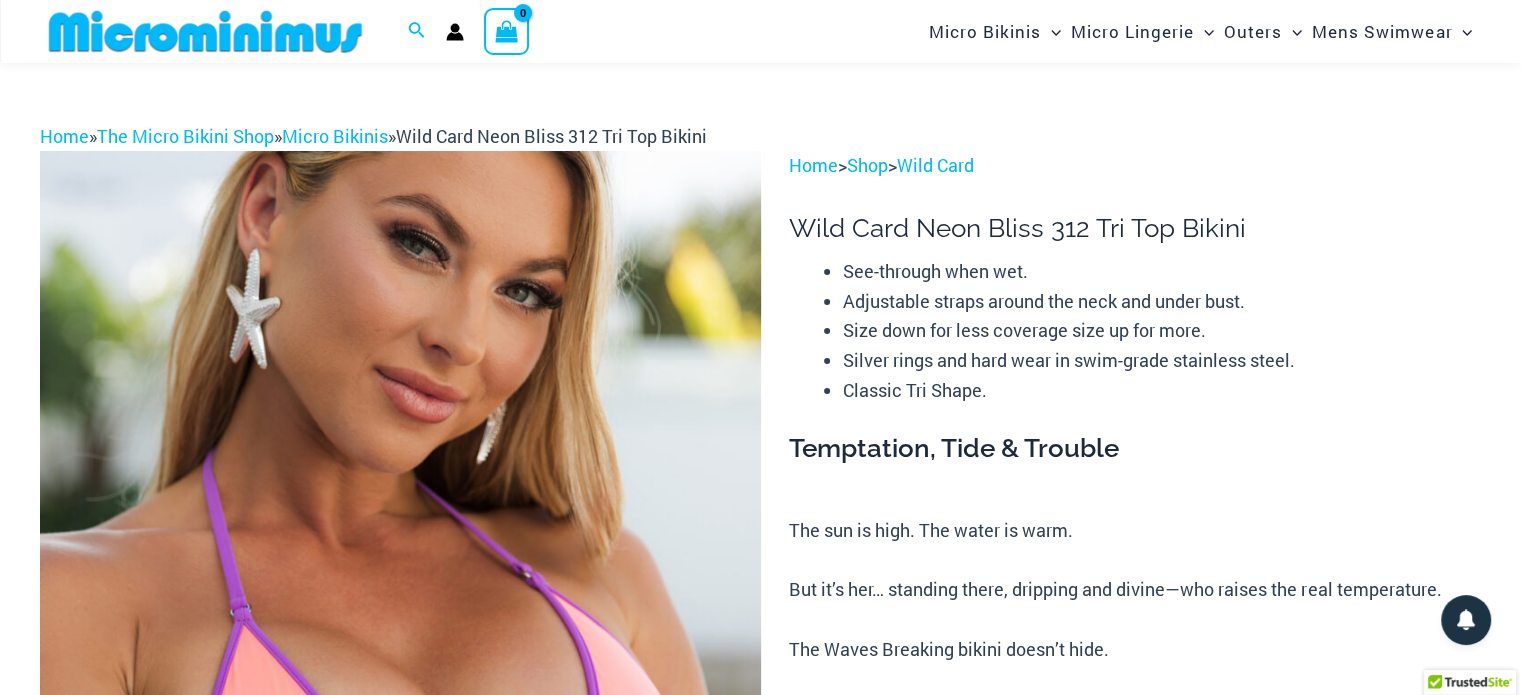 scroll, scrollTop: 0, scrollLeft: 0, axis: both 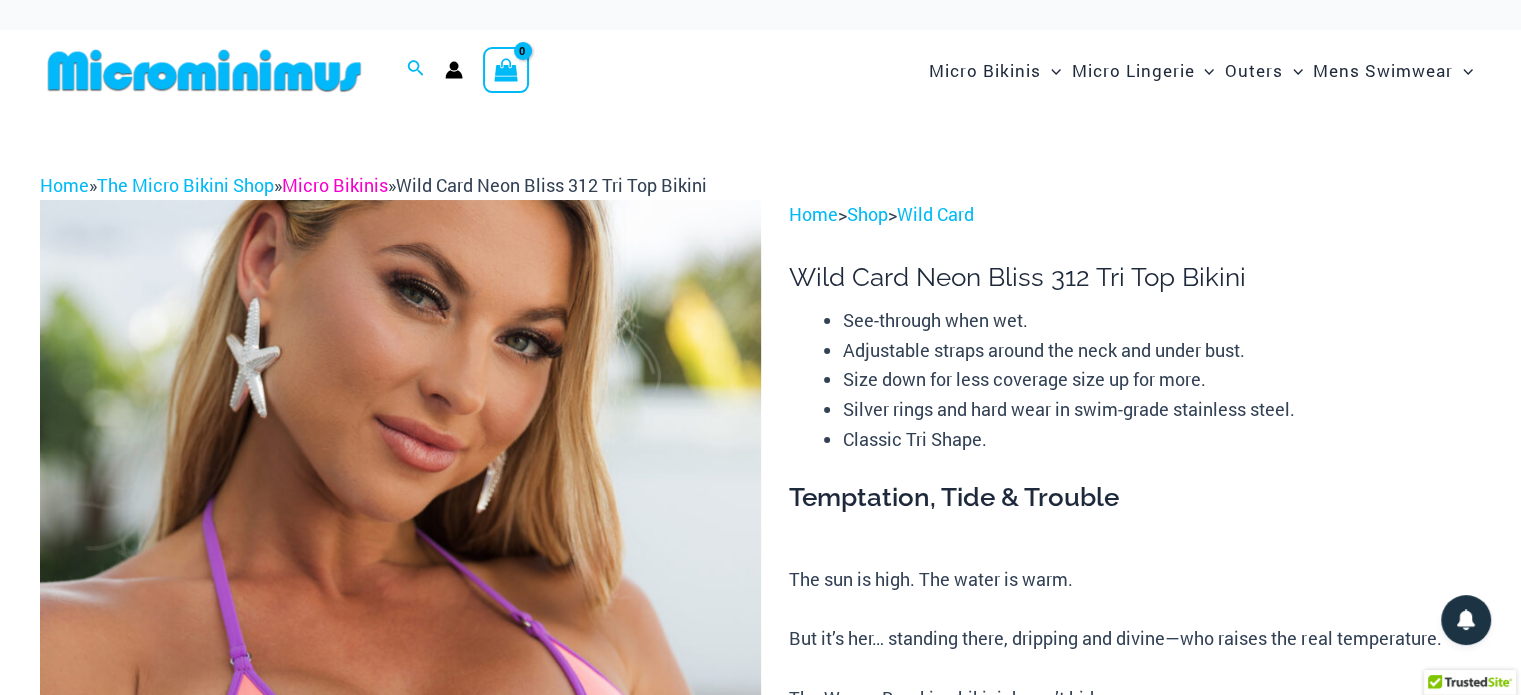 type on "**********" 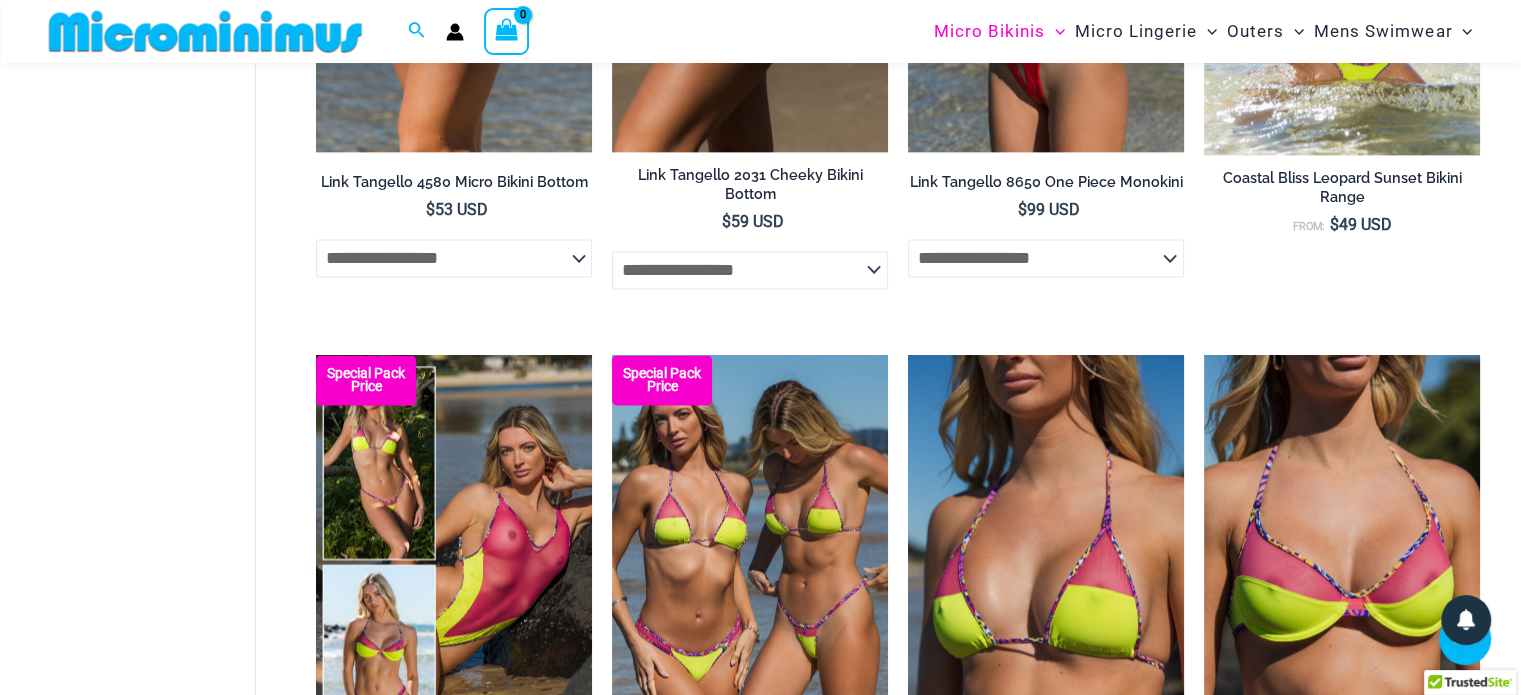 scroll, scrollTop: 2784, scrollLeft: 0, axis: vertical 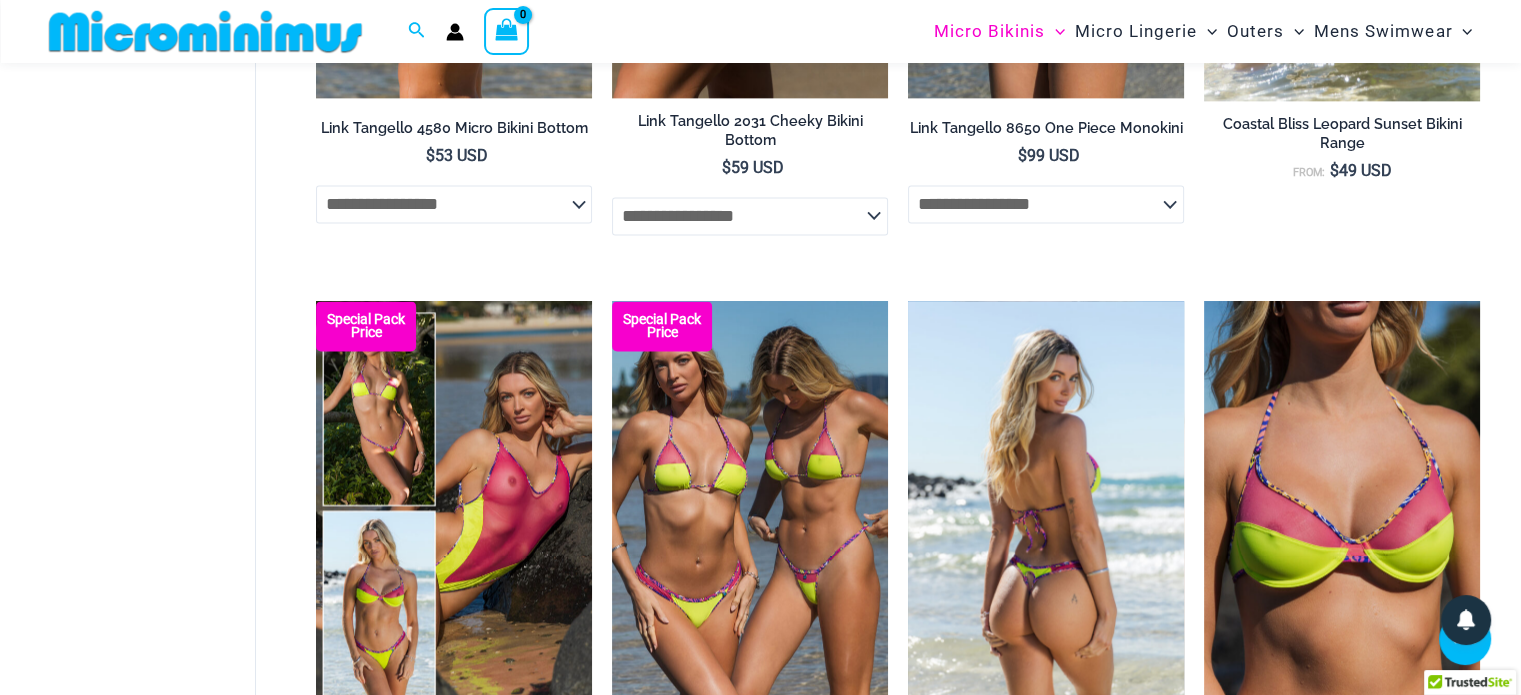 type on "**********" 